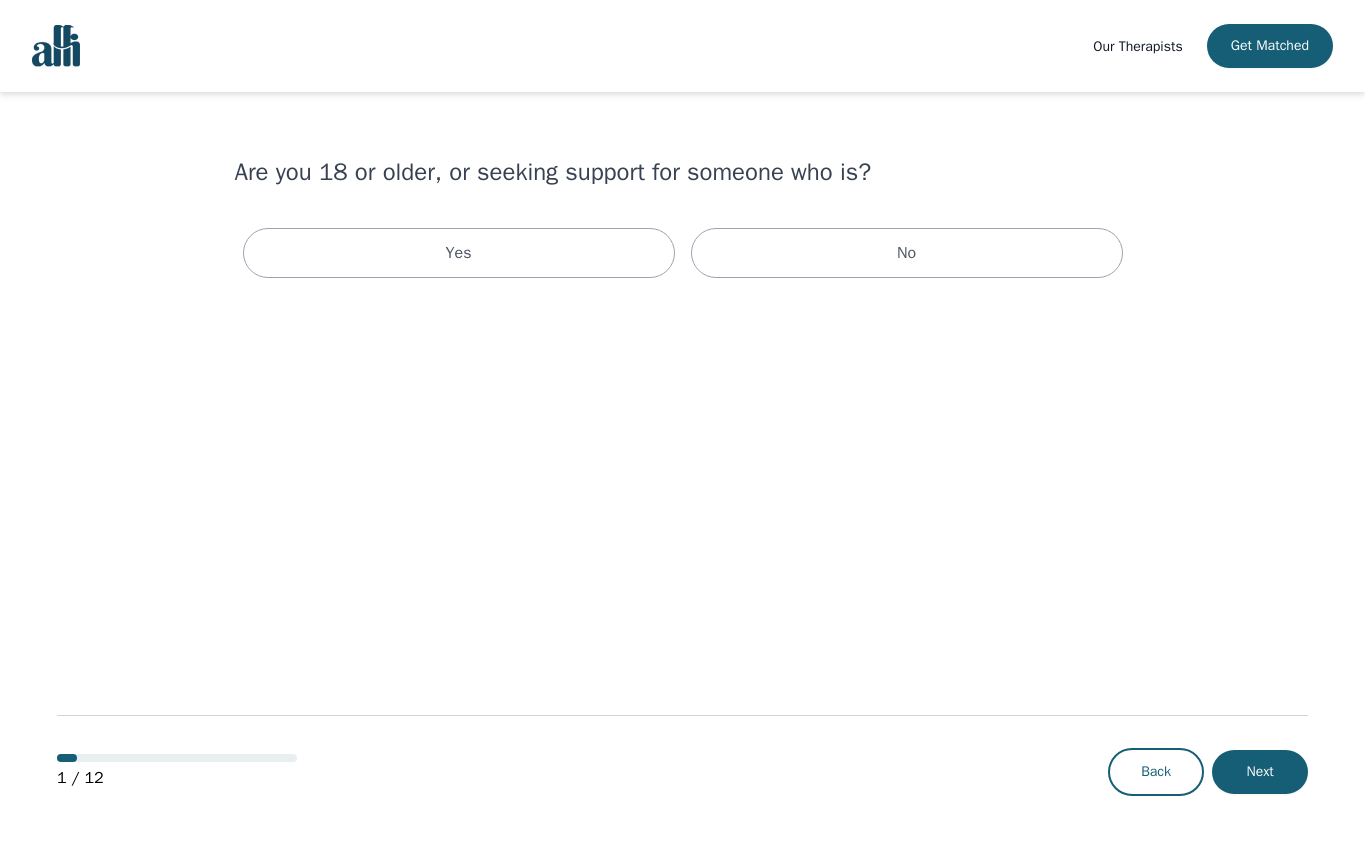 scroll, scrollTop: 0, scrollLeft: 0, axis: both 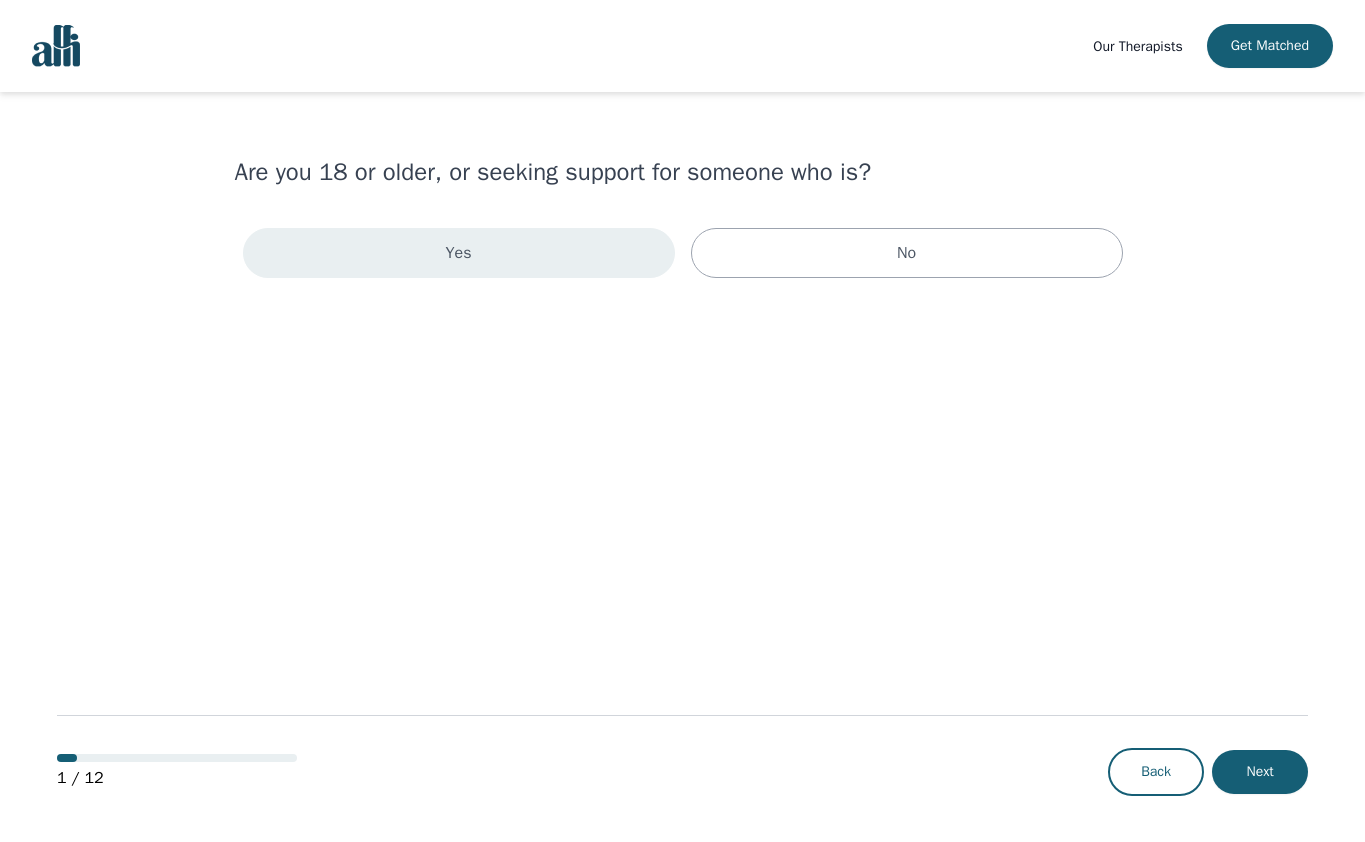click on "Yes" at bounding box center (459, 253) 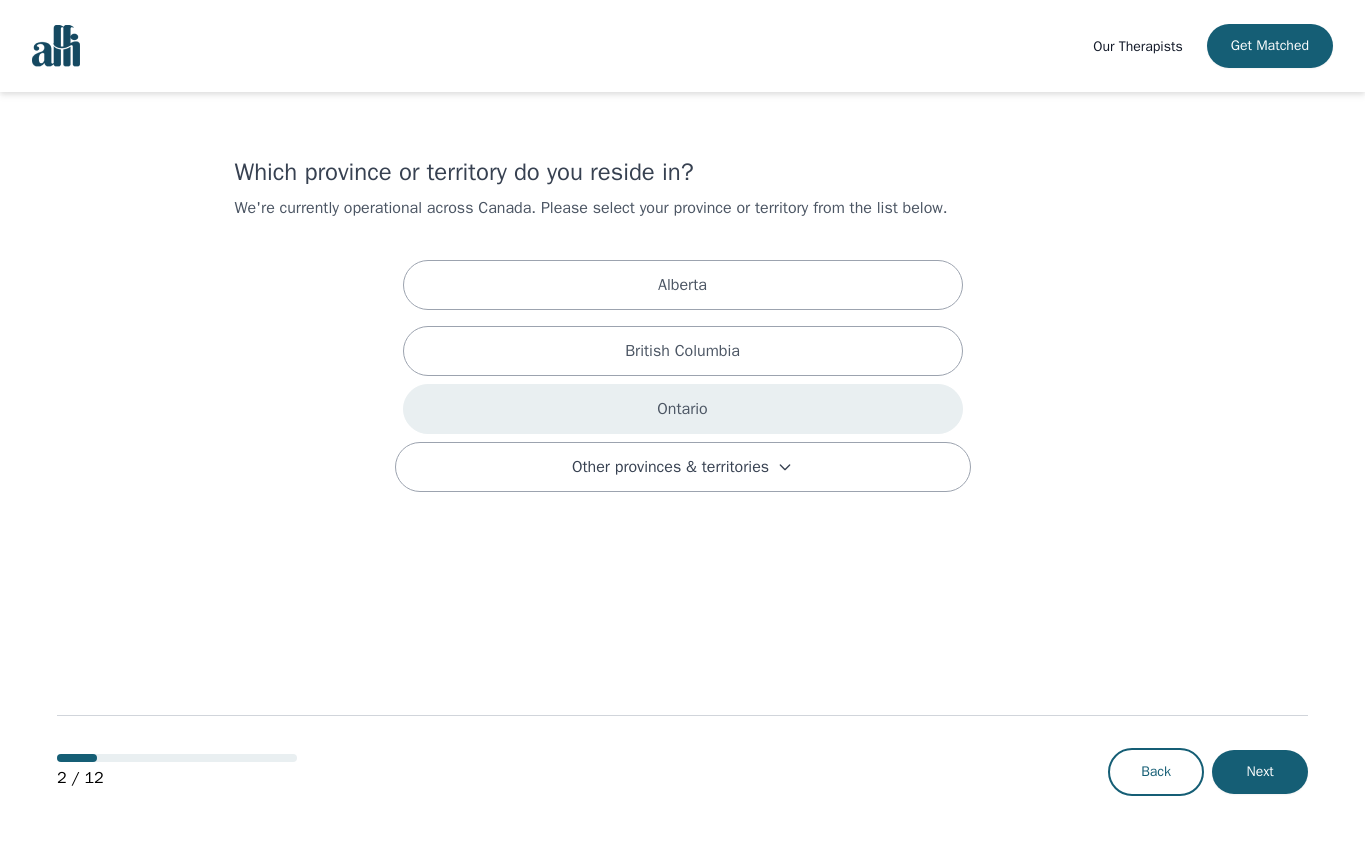 click on "Ontario" at bounding box center (683, 409) 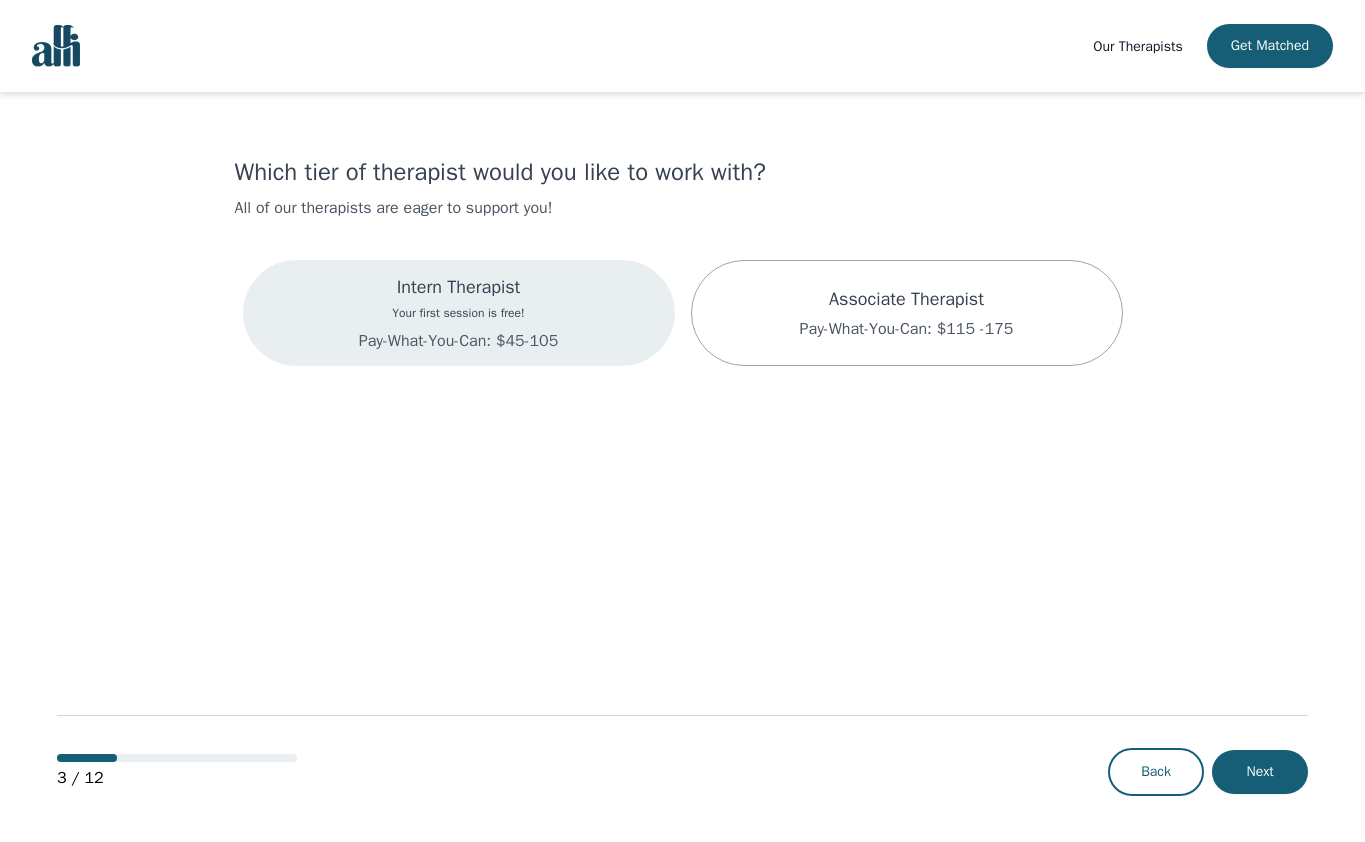 click on "Intern Therapist Your first session is free! Pay-What-You-Can: $45-105" at bounding box center [459, 313] 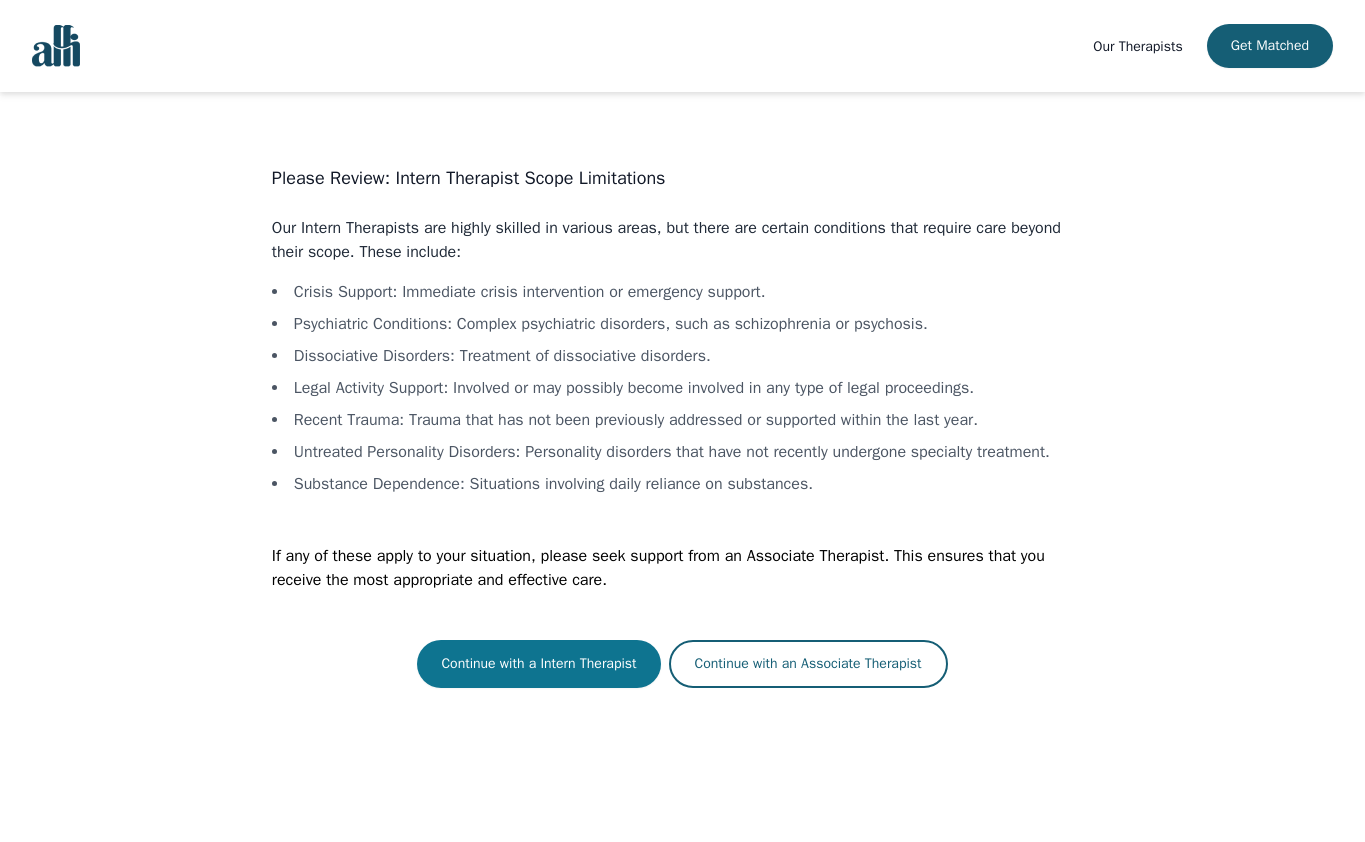 click on "Continue with a Intern Therapist" at bounding box center [538, 664] 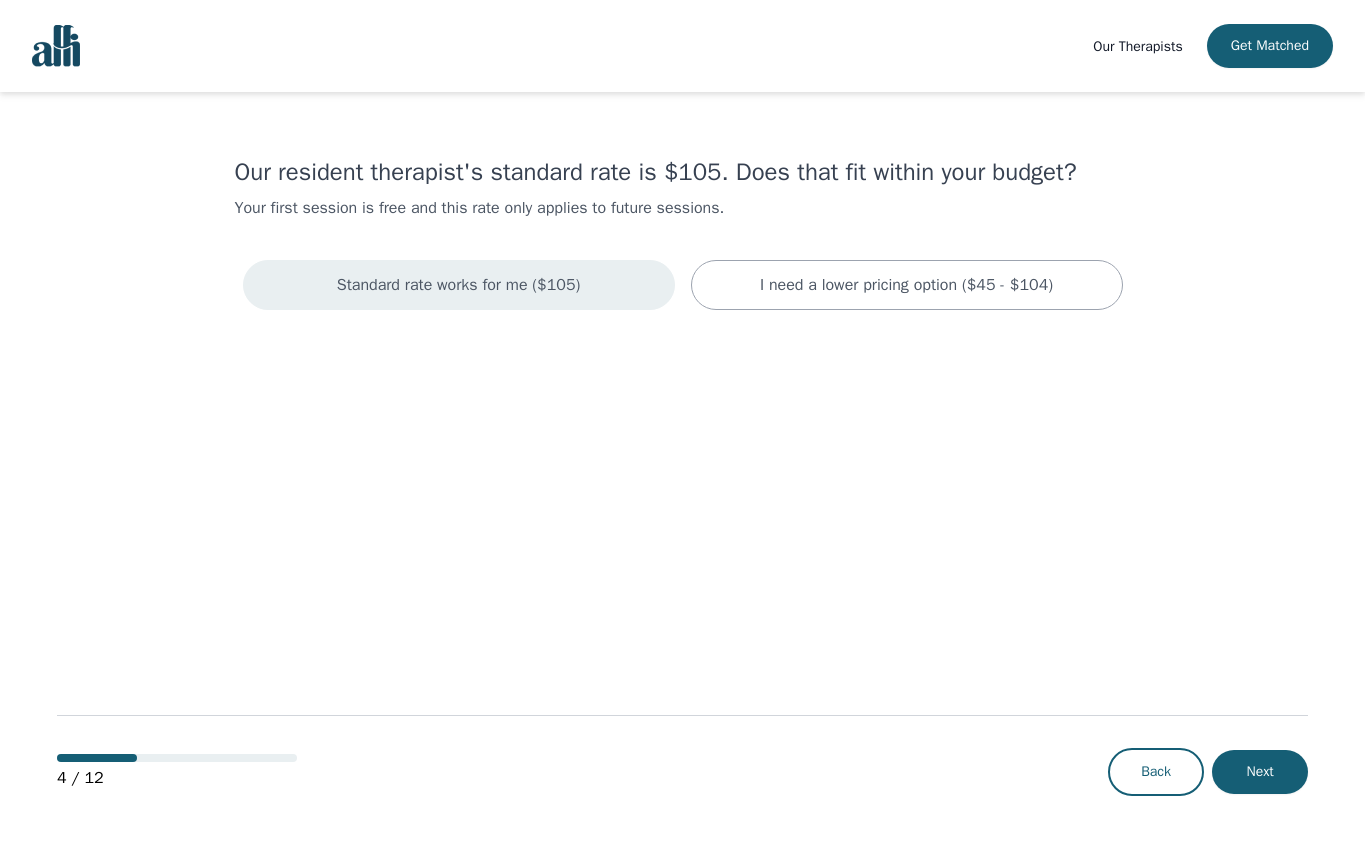 click on "Standard rate works for me ($105)" at bounding box center (459, 285) 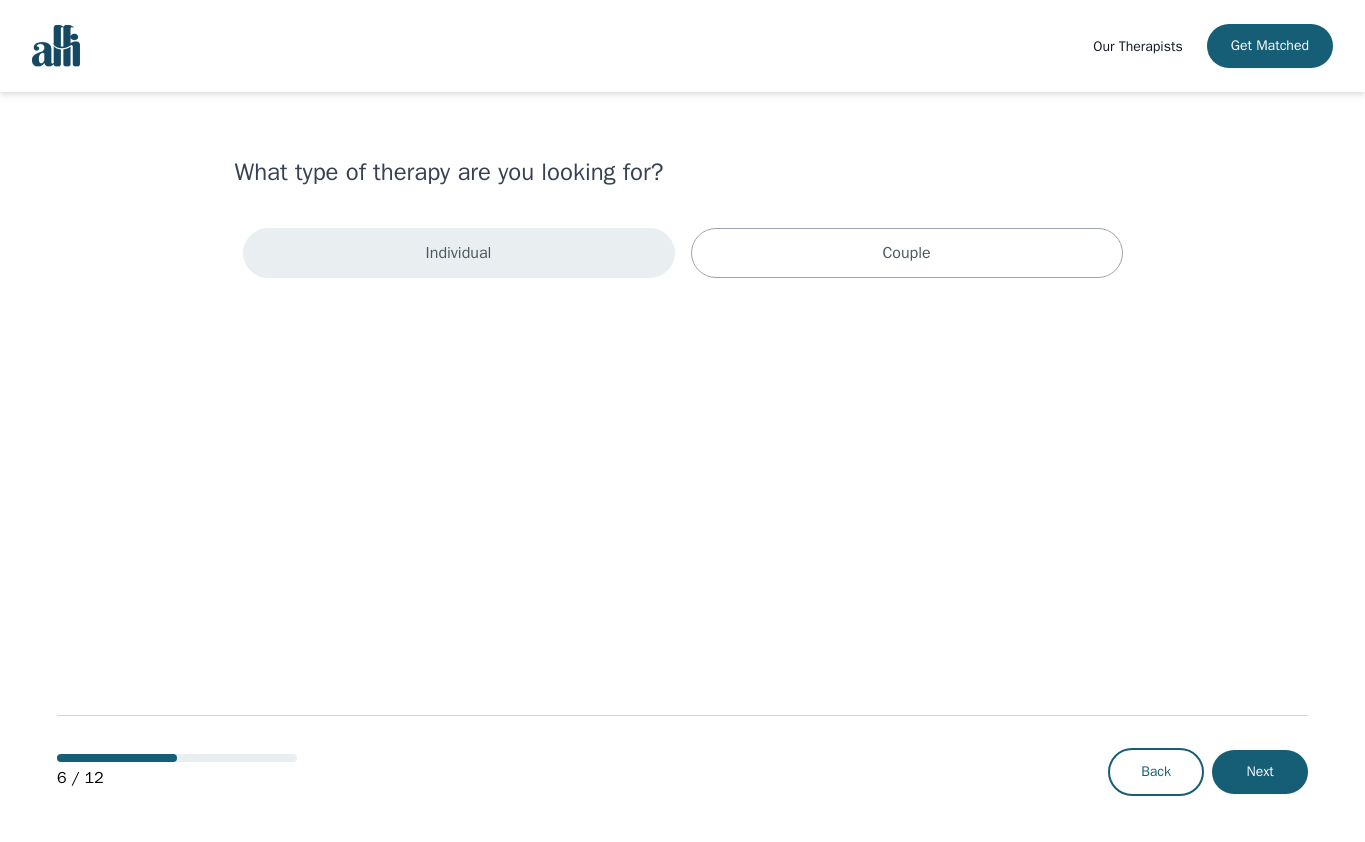 click on "Individual" at bounding box center (459, 253) 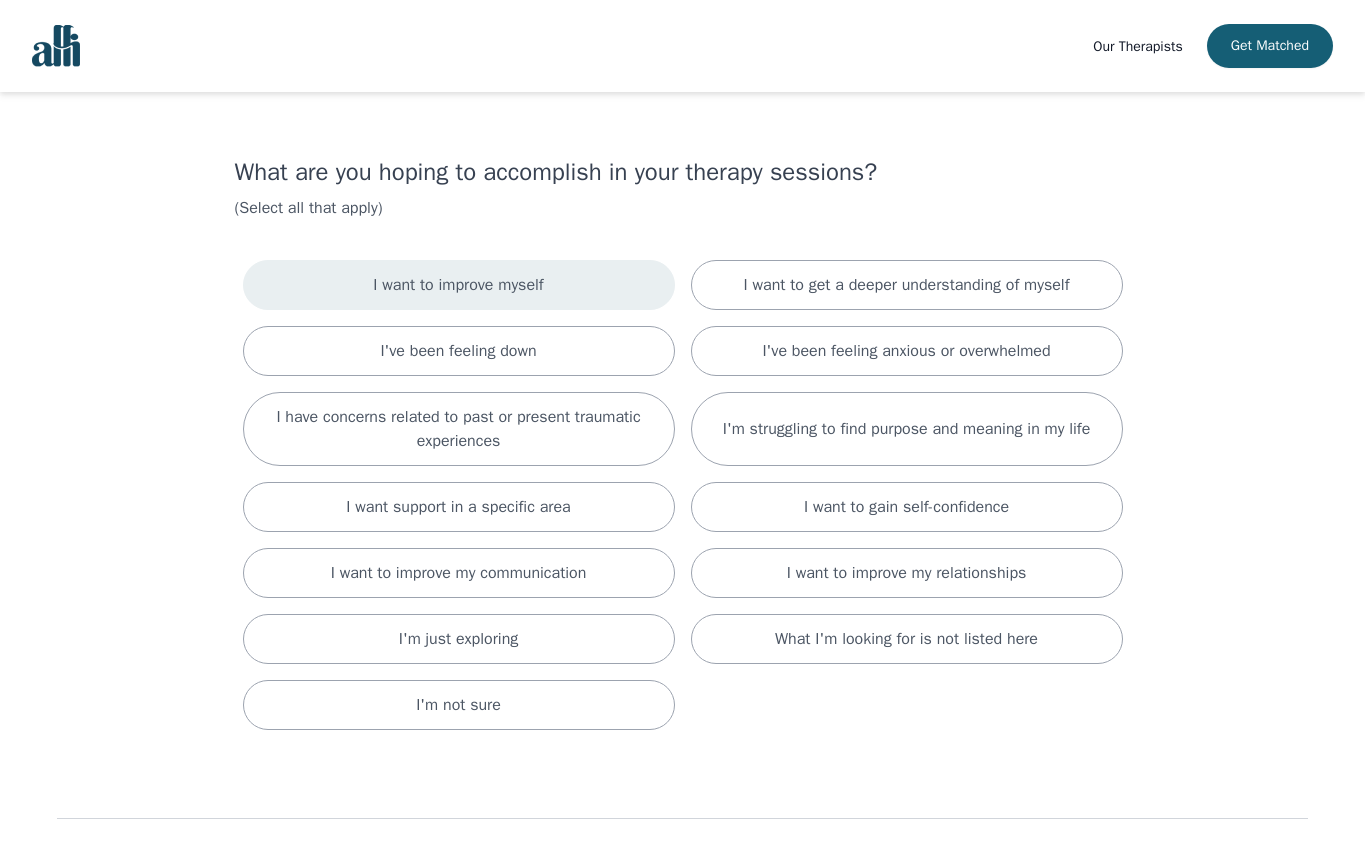 click on "I want to improve myself" at bounding box center [459, 285] 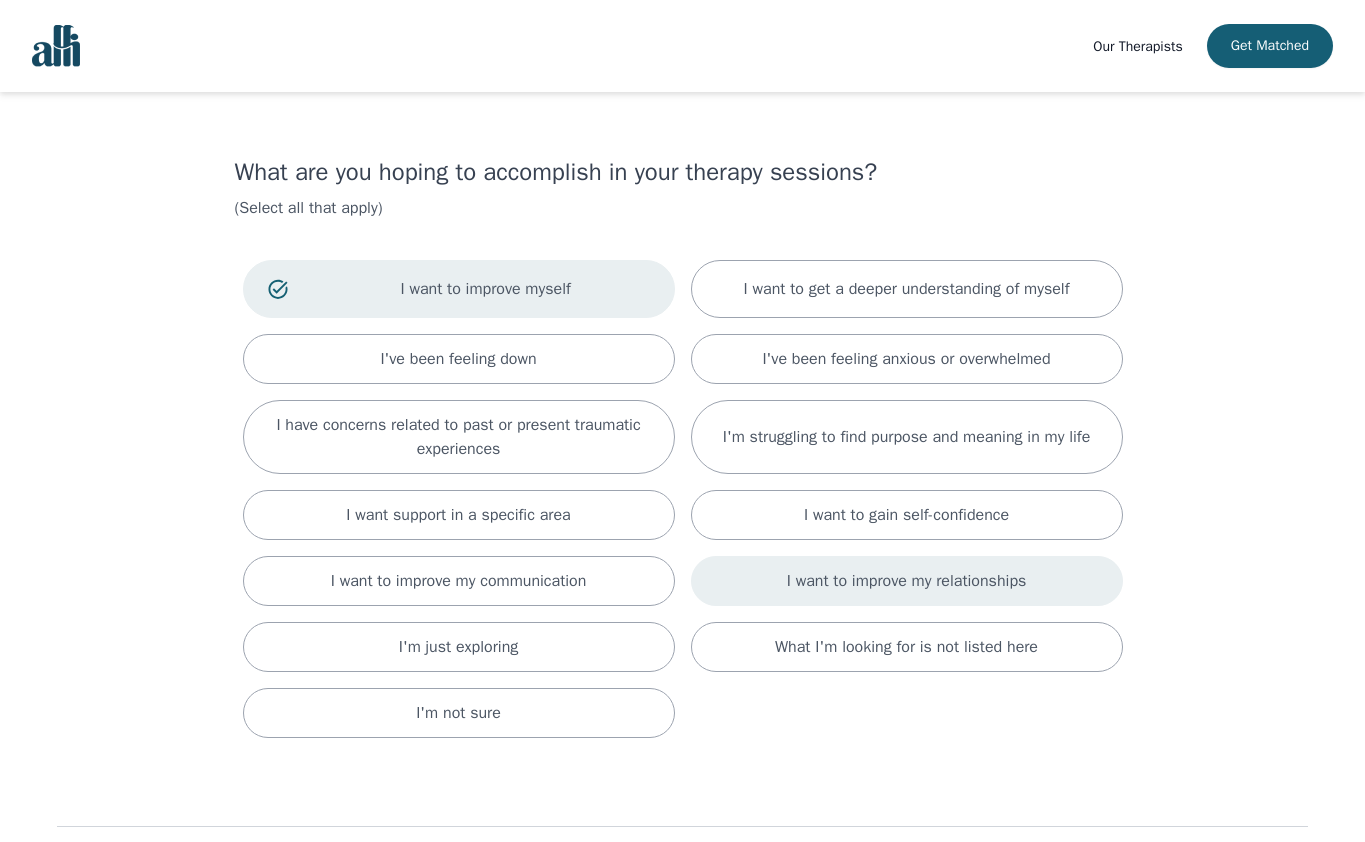 click on "I want to improve my relationships" at bounding box center [907, 581] 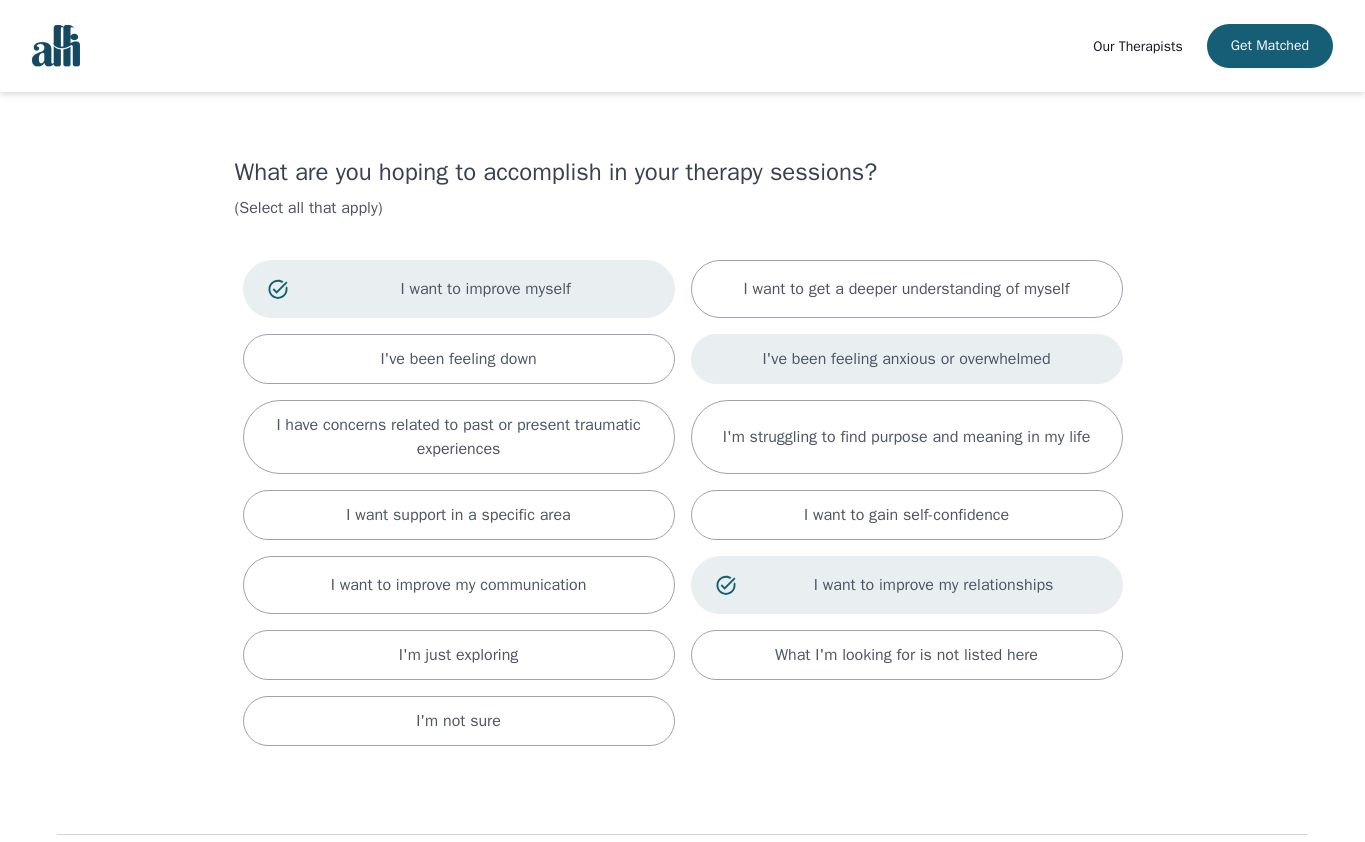 click on "I've been feeling anxious or overwhelmed" at bounding box center (907, 289) 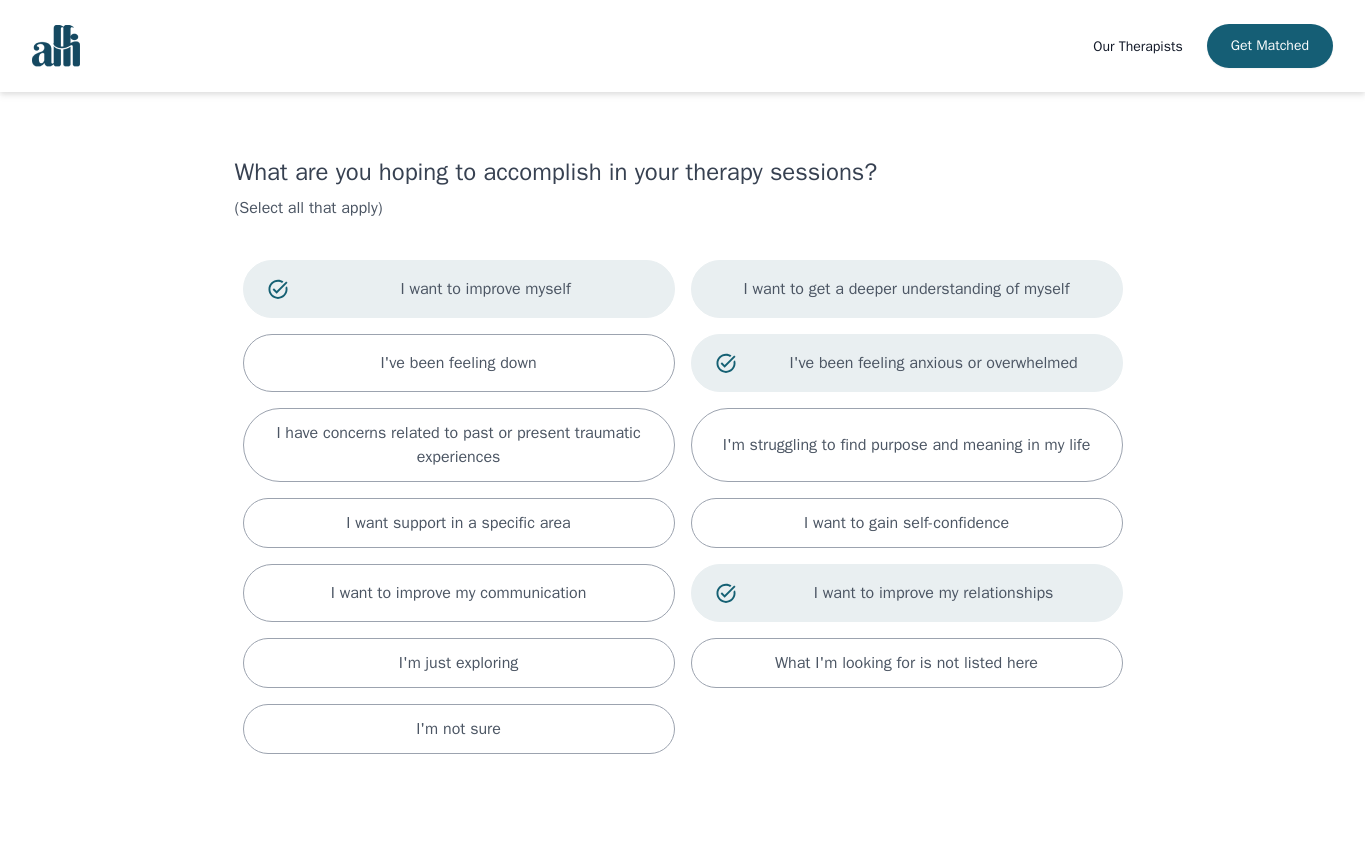click on "I want to get a deeper understanding of myself" at bounding box center [907, 289] 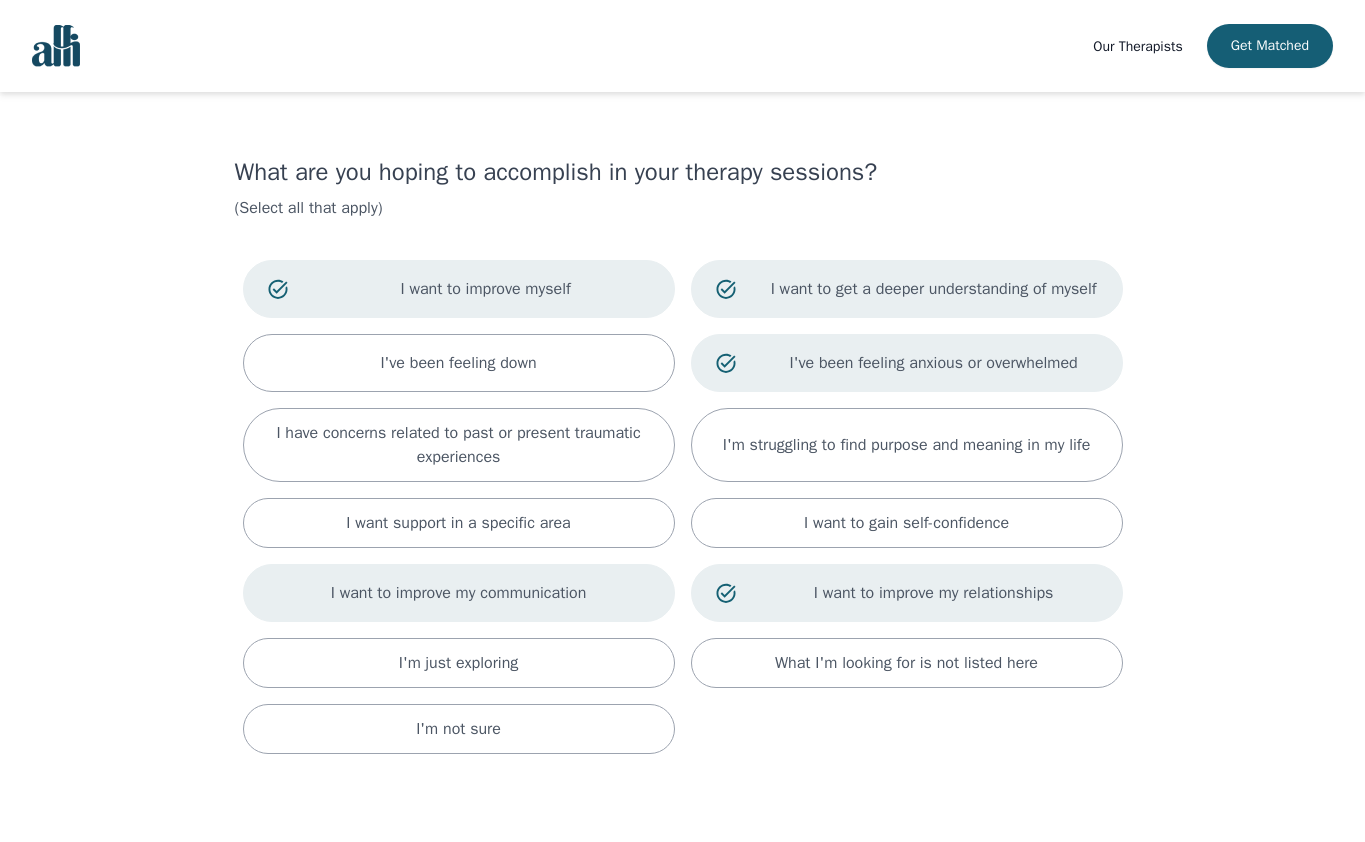 click on "I want to improve my communication" at bounding box center (459, 593) 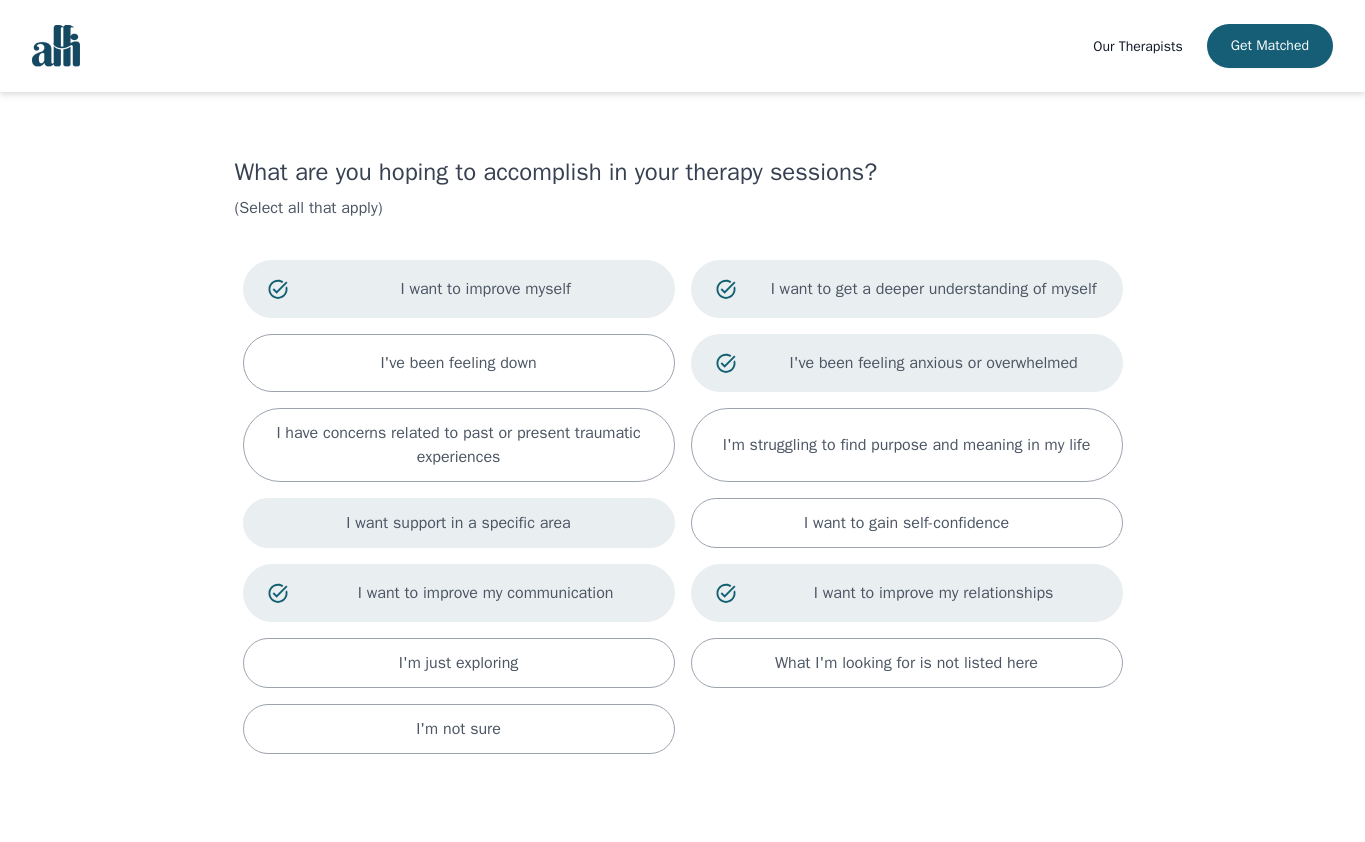 scroll, scrollTop: 153, scrollLeft: 0, axis: vertical 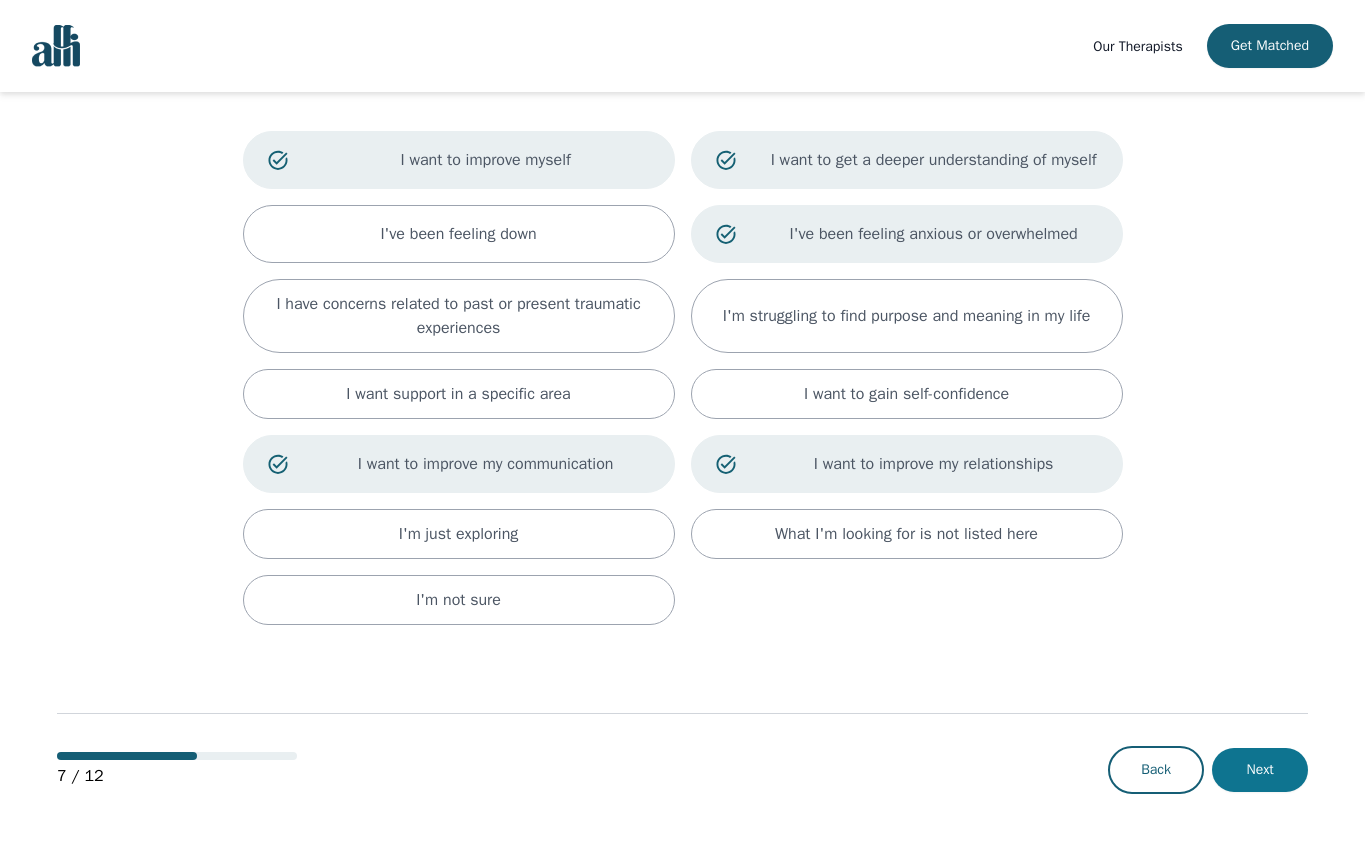 click on "Next" at bounding box center (1260, 770) 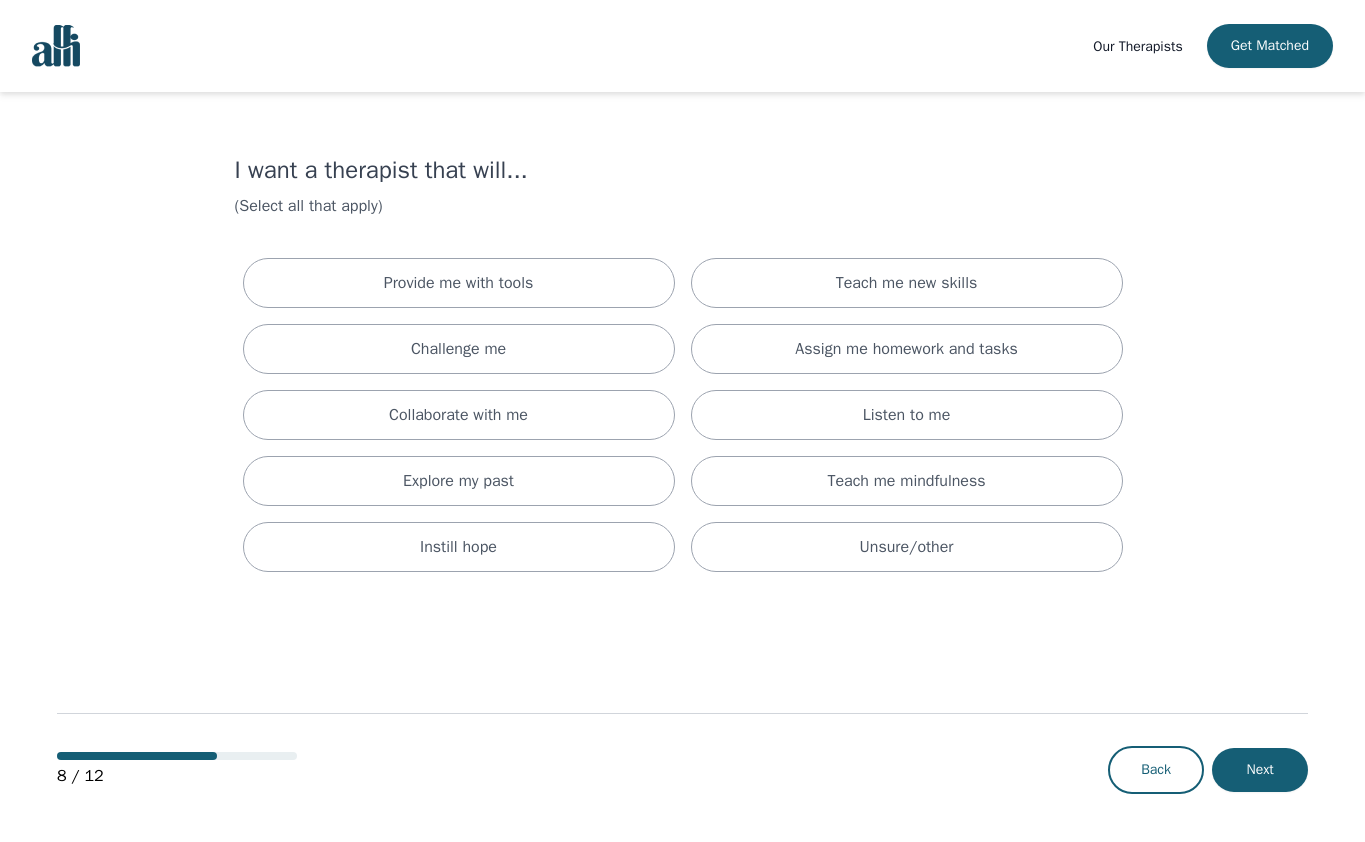 scroll, scrollTop: 0, scrollLeft: 0, axis: both 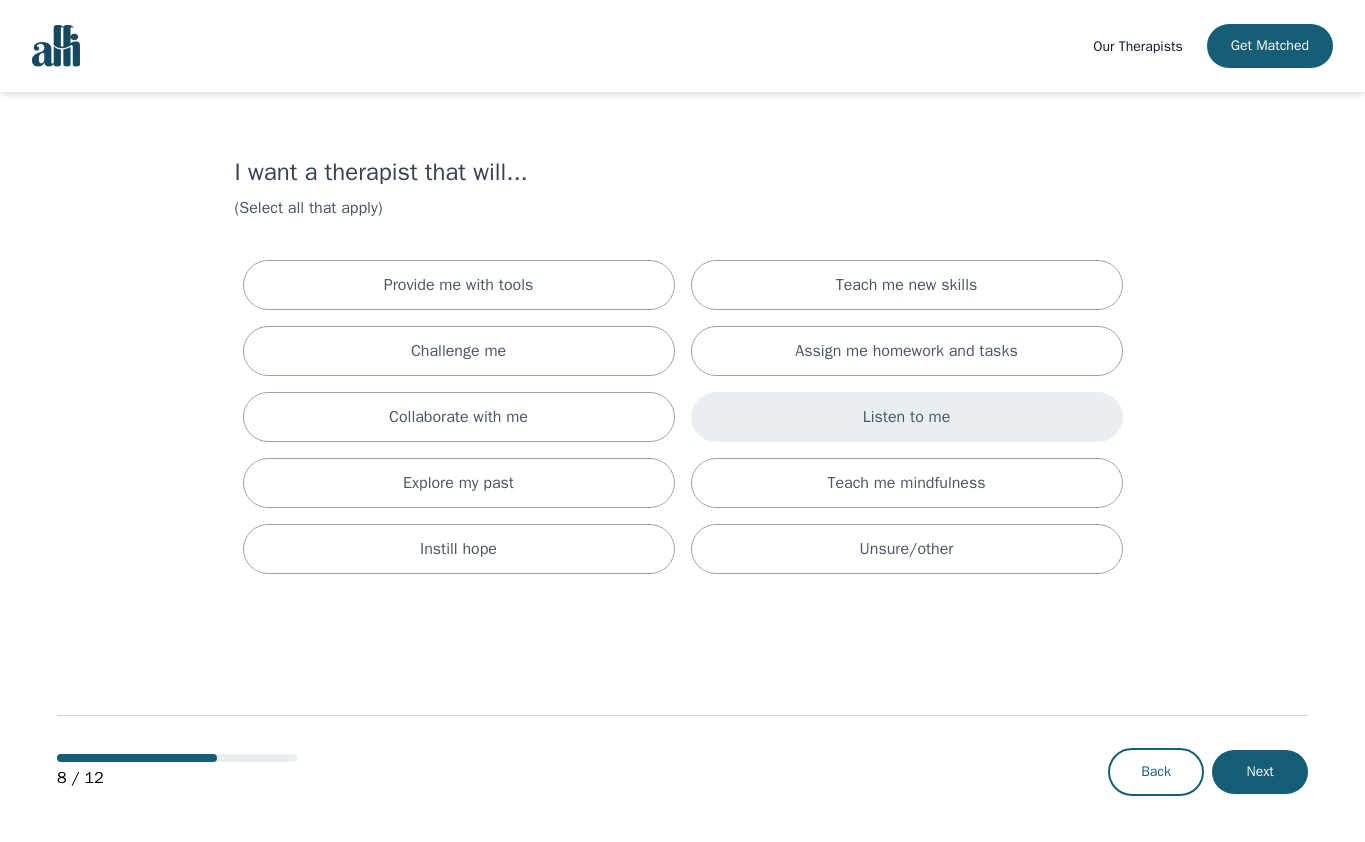 click on "Listen to me" at bounding box center (907, 417) 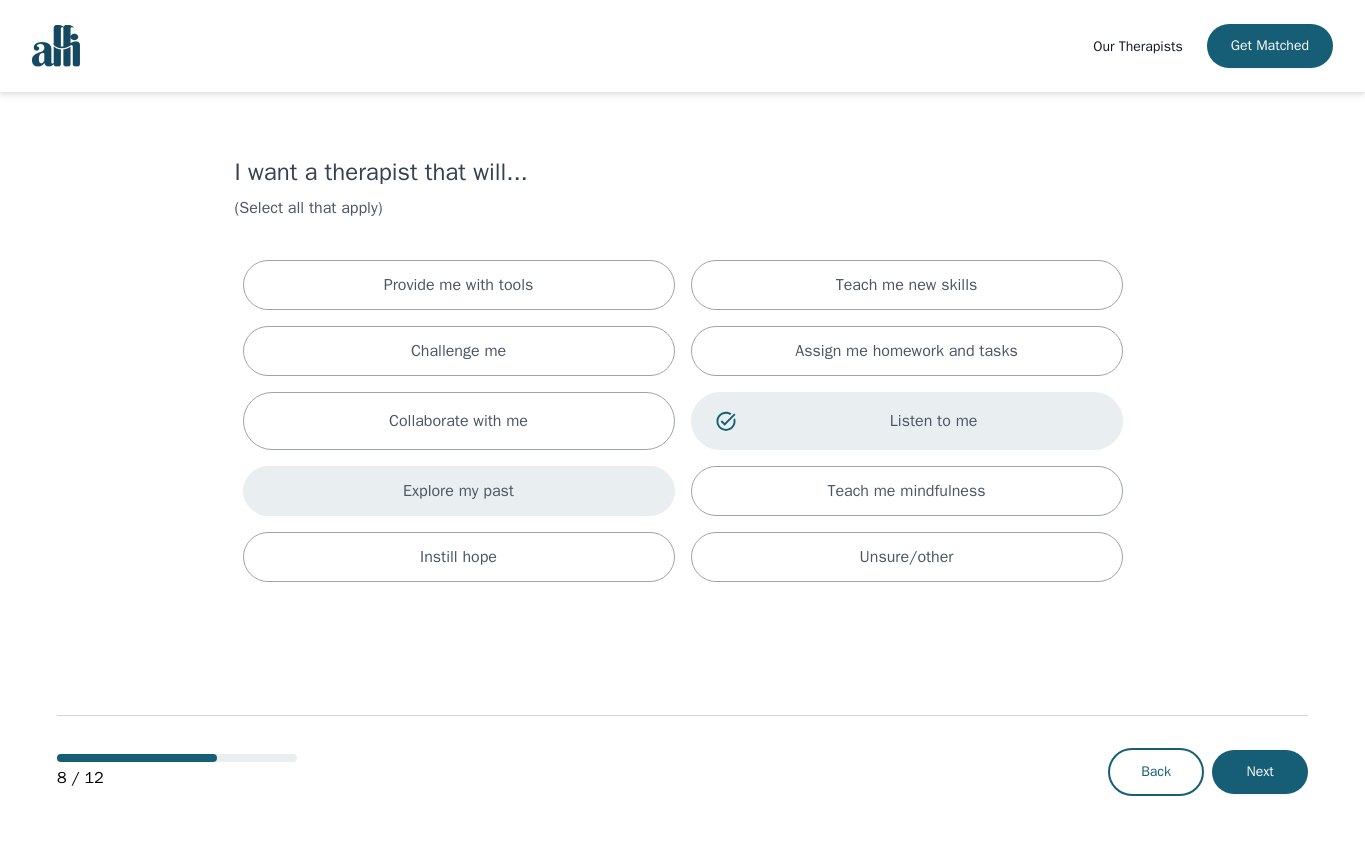 click on "Explore my past" at bounding box center (459, 491) 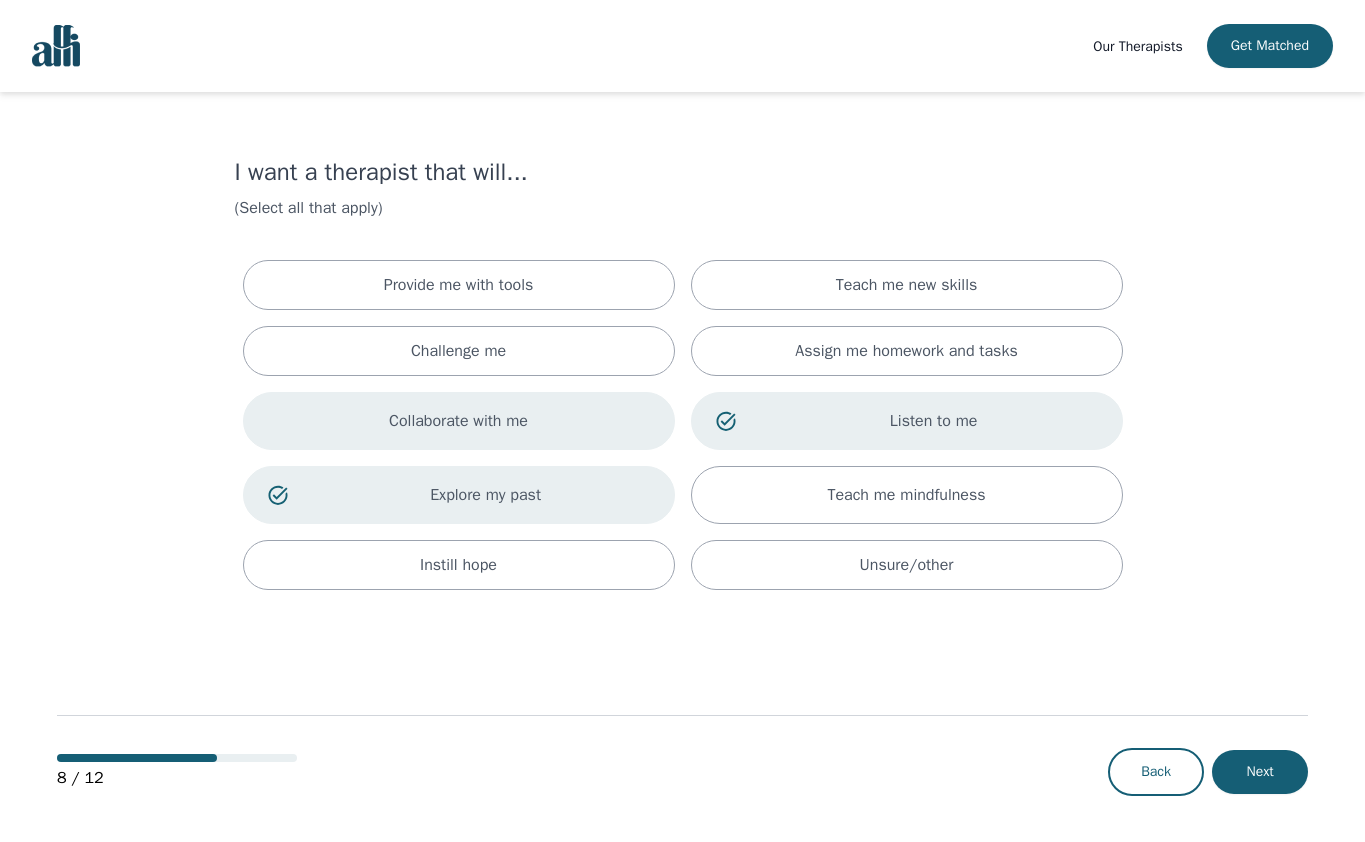 click on "Collaborate with me" at bounding box center [459, 421] 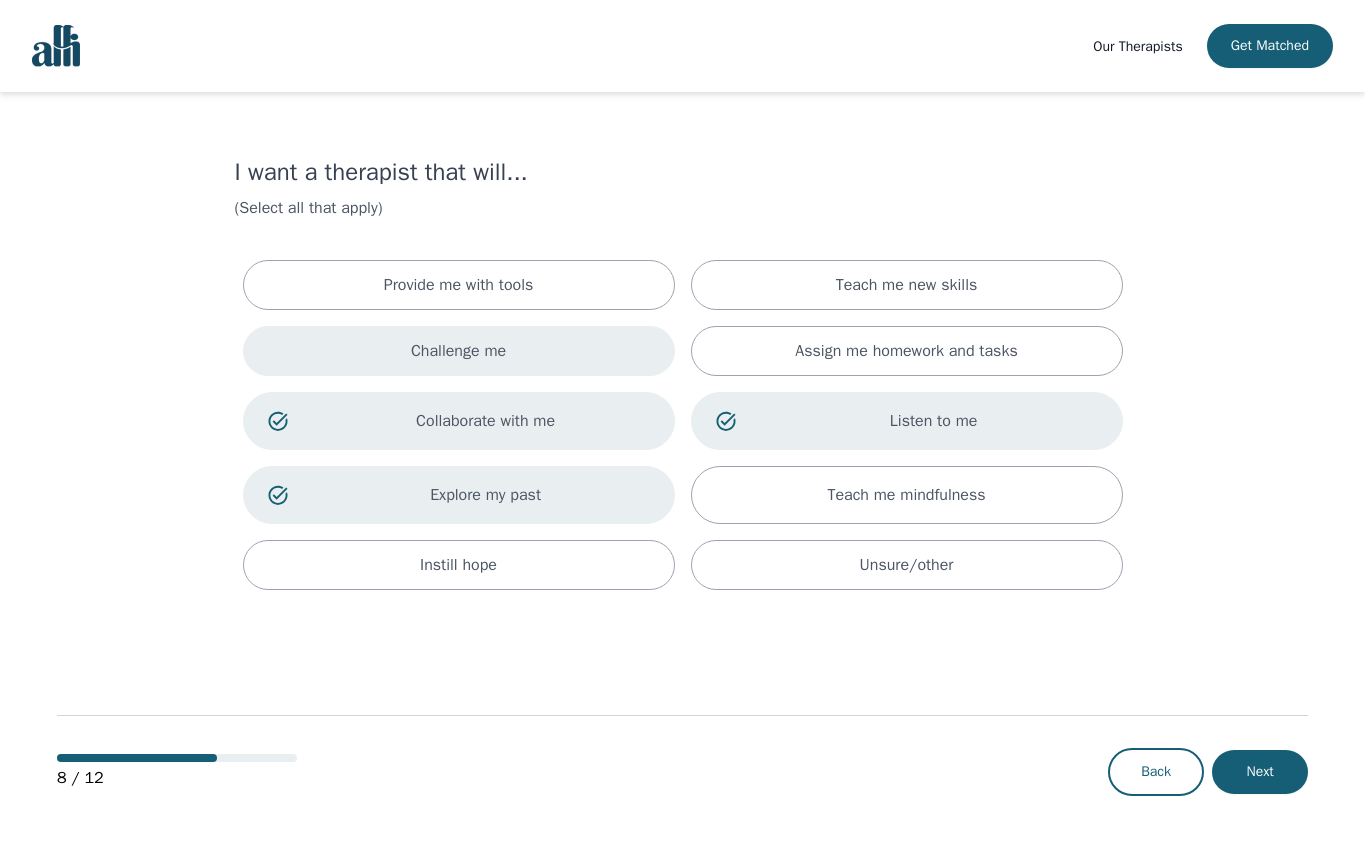 click on "Challenge me" at bounding box center [459, 351] 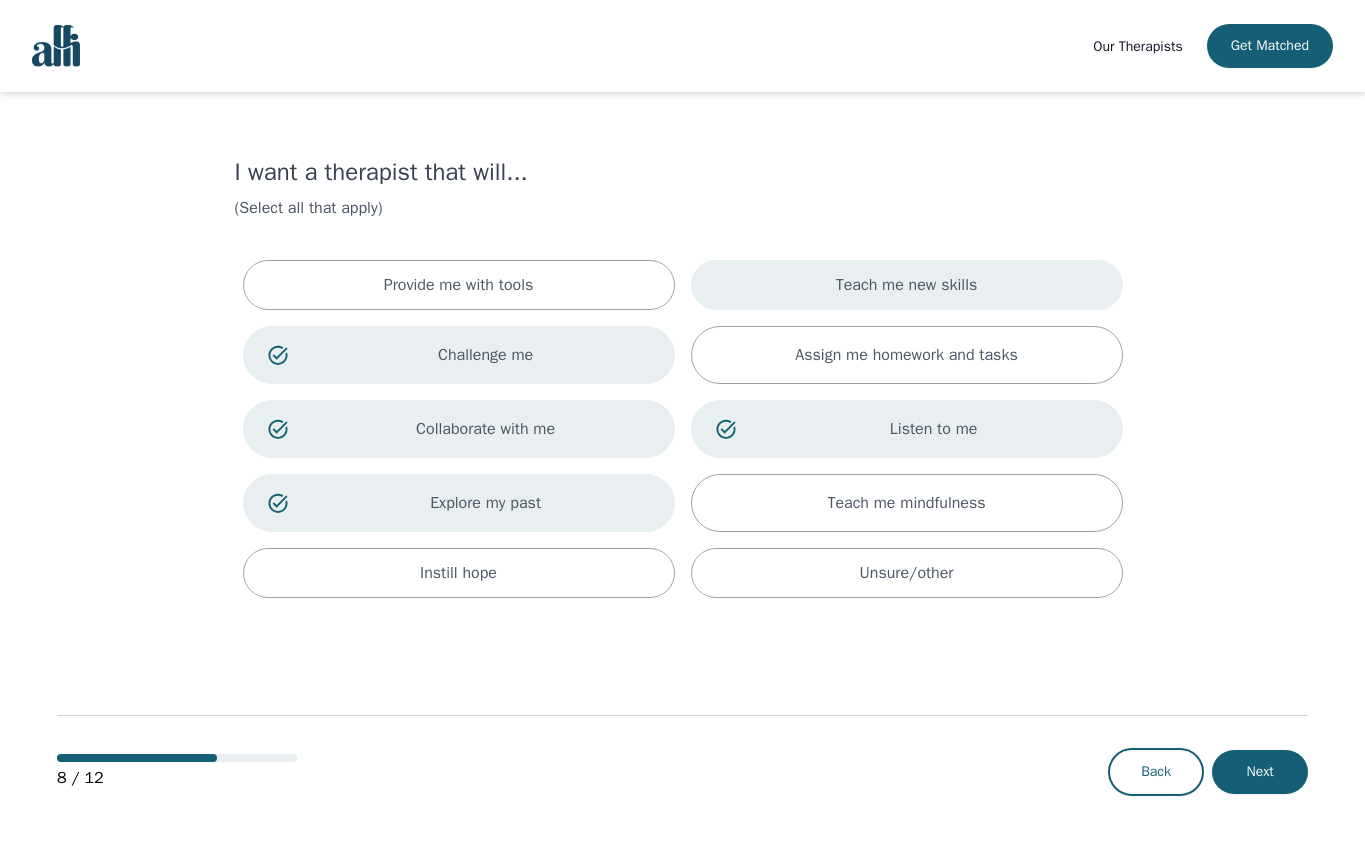 click on "Teach me new skills" at bounding box center (459, 285) 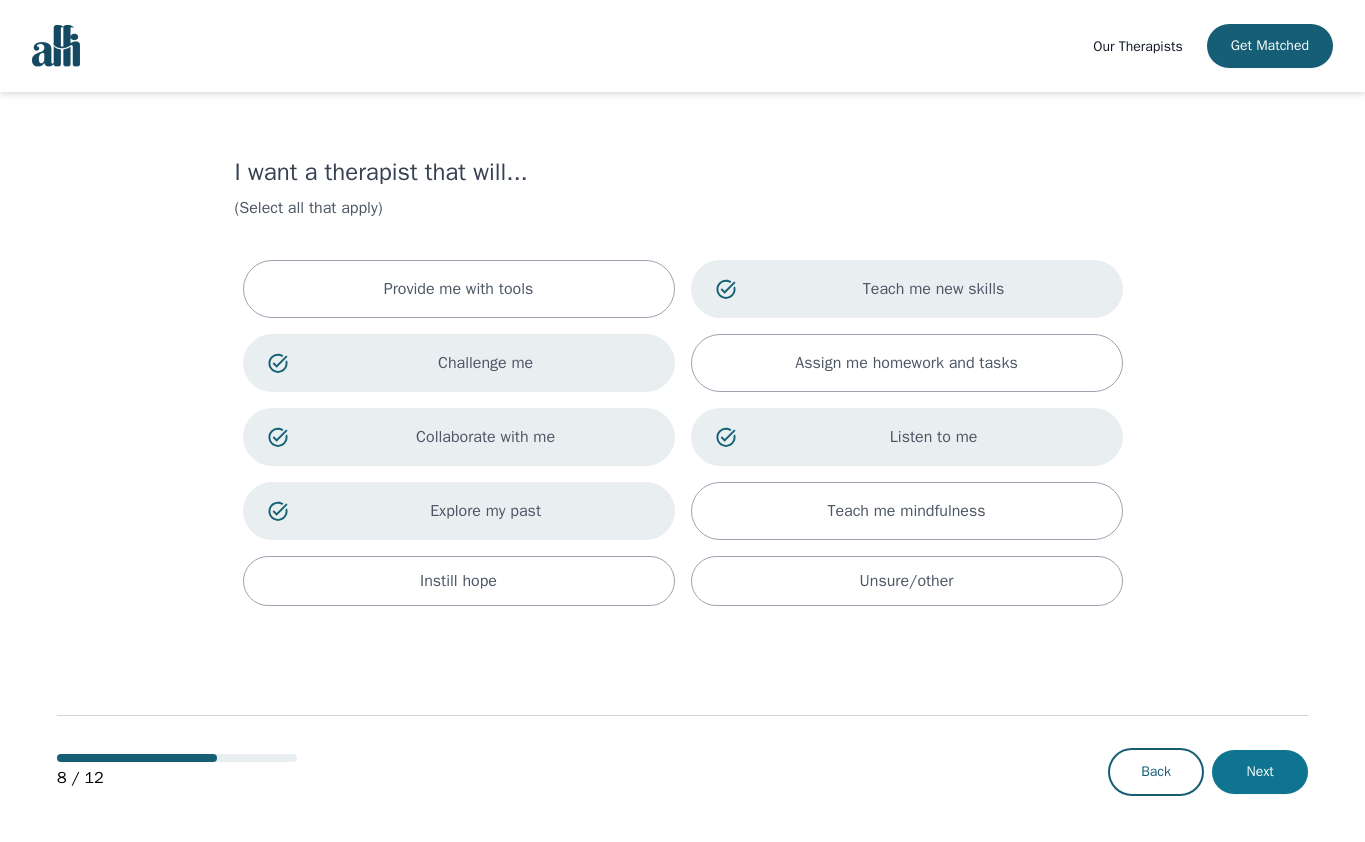 click on "Next" at bounding box center [1260, 772] 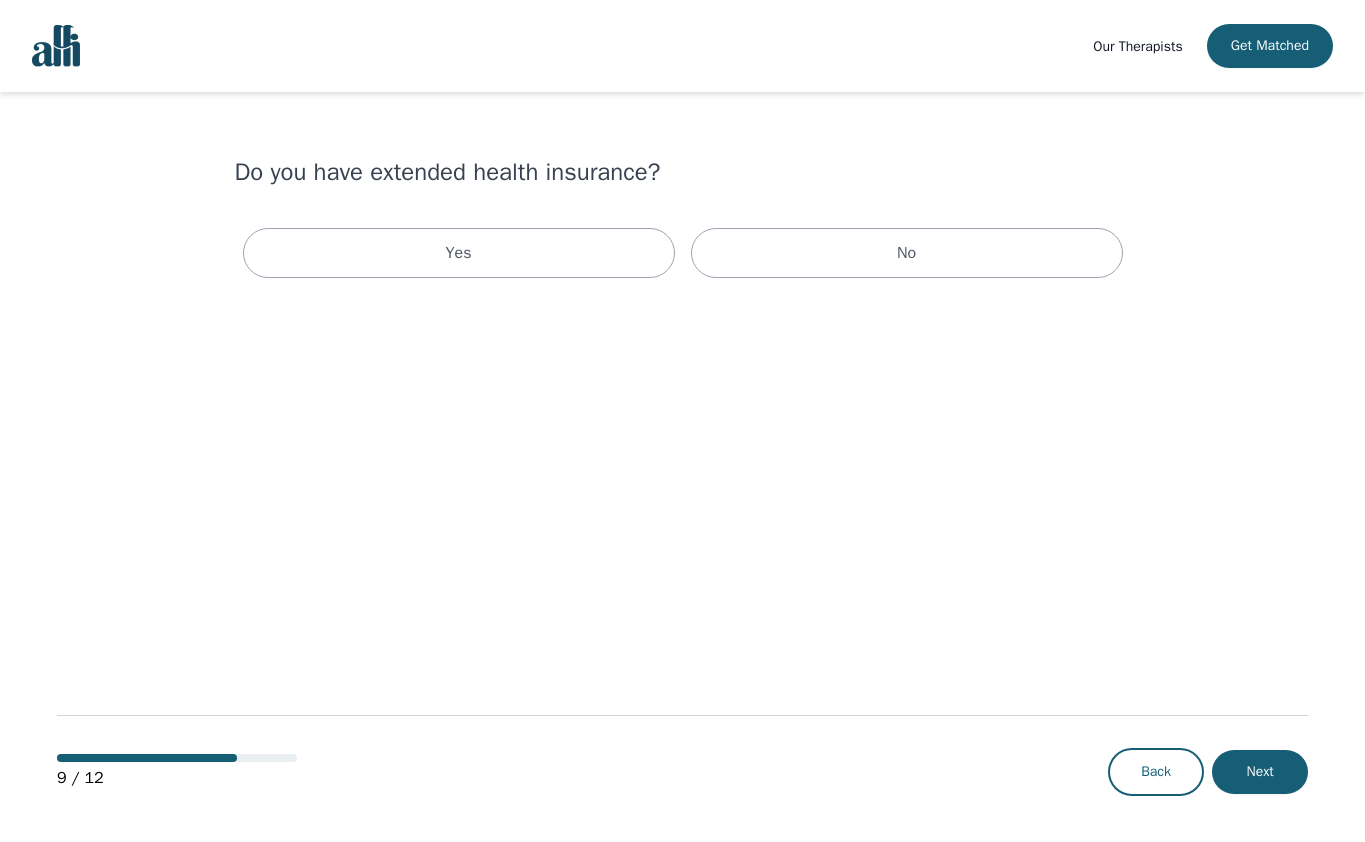 click on "Yes No" at bounding box center [683, 253] 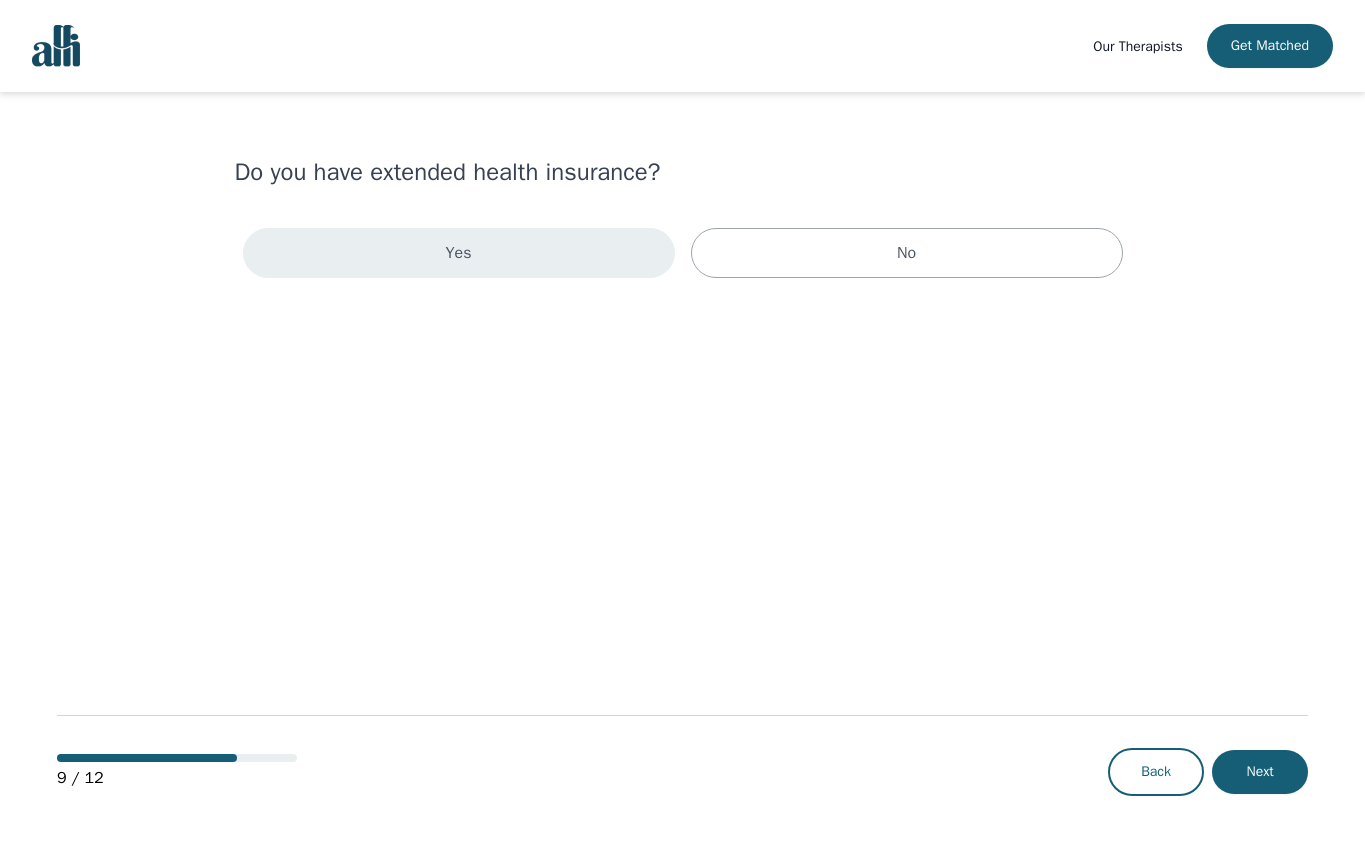click on "Yes" at bounding box center (459, 253) 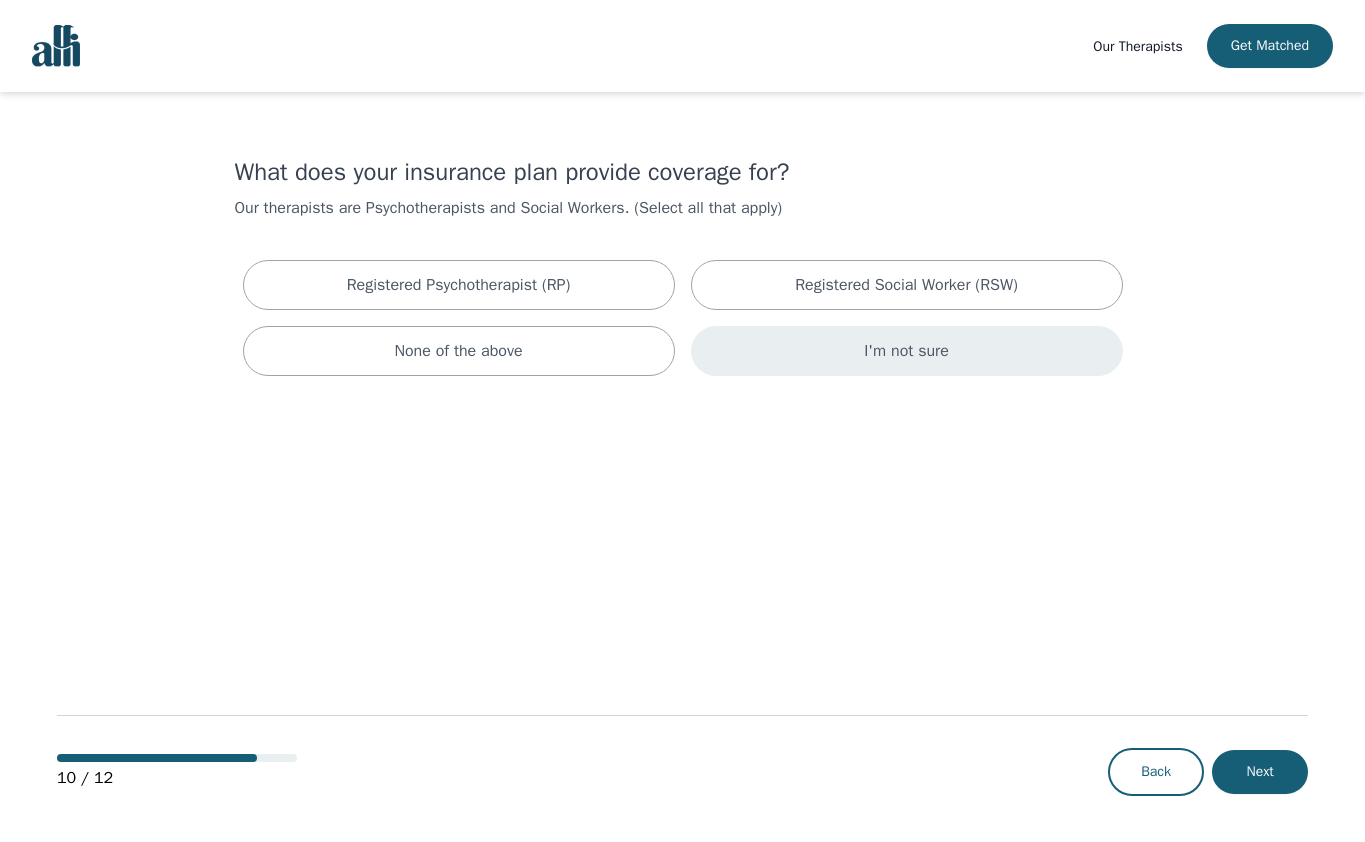 click on "I'm not sure" at bounding box center (907, 351) 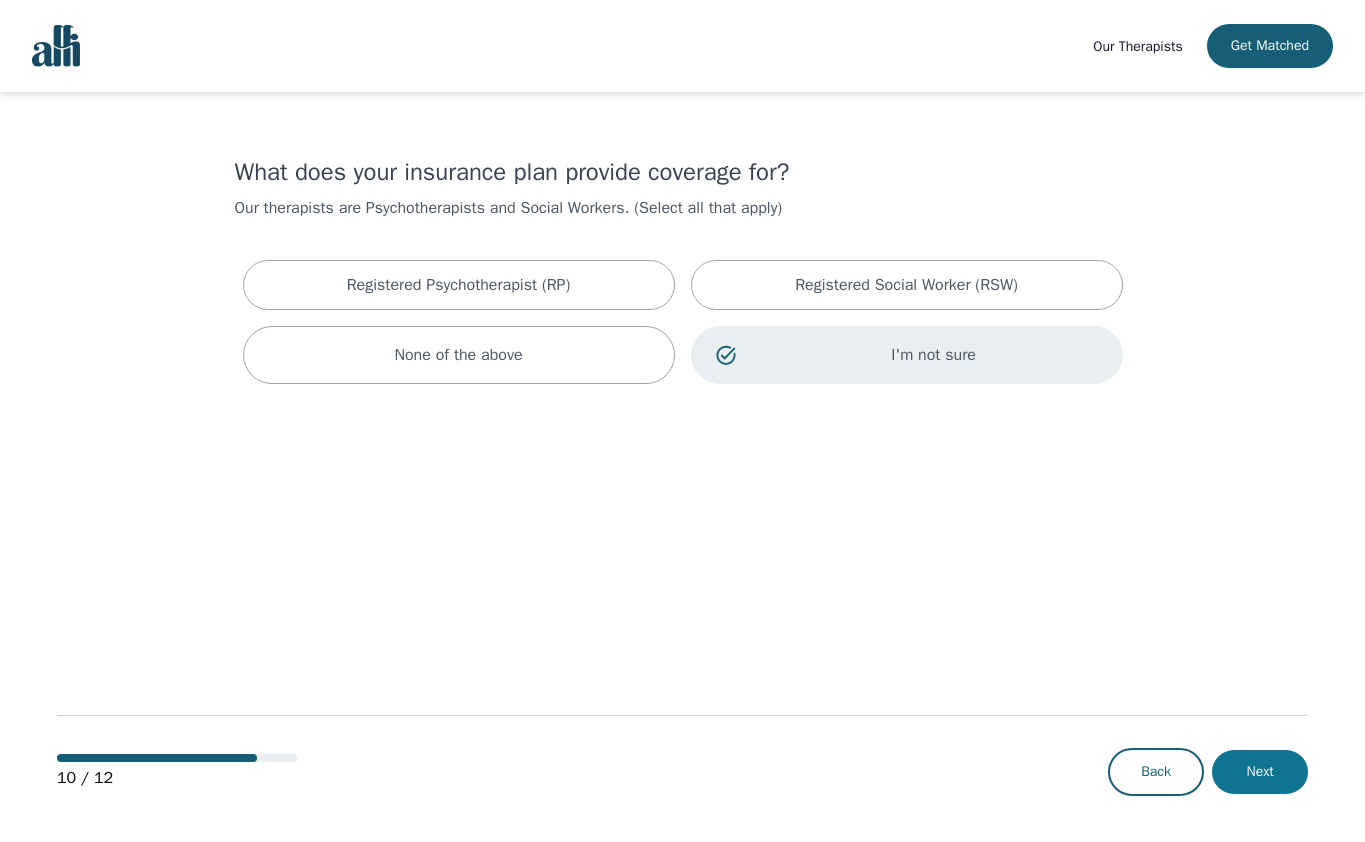 click on "Next" at bounding box center (1260, 772) 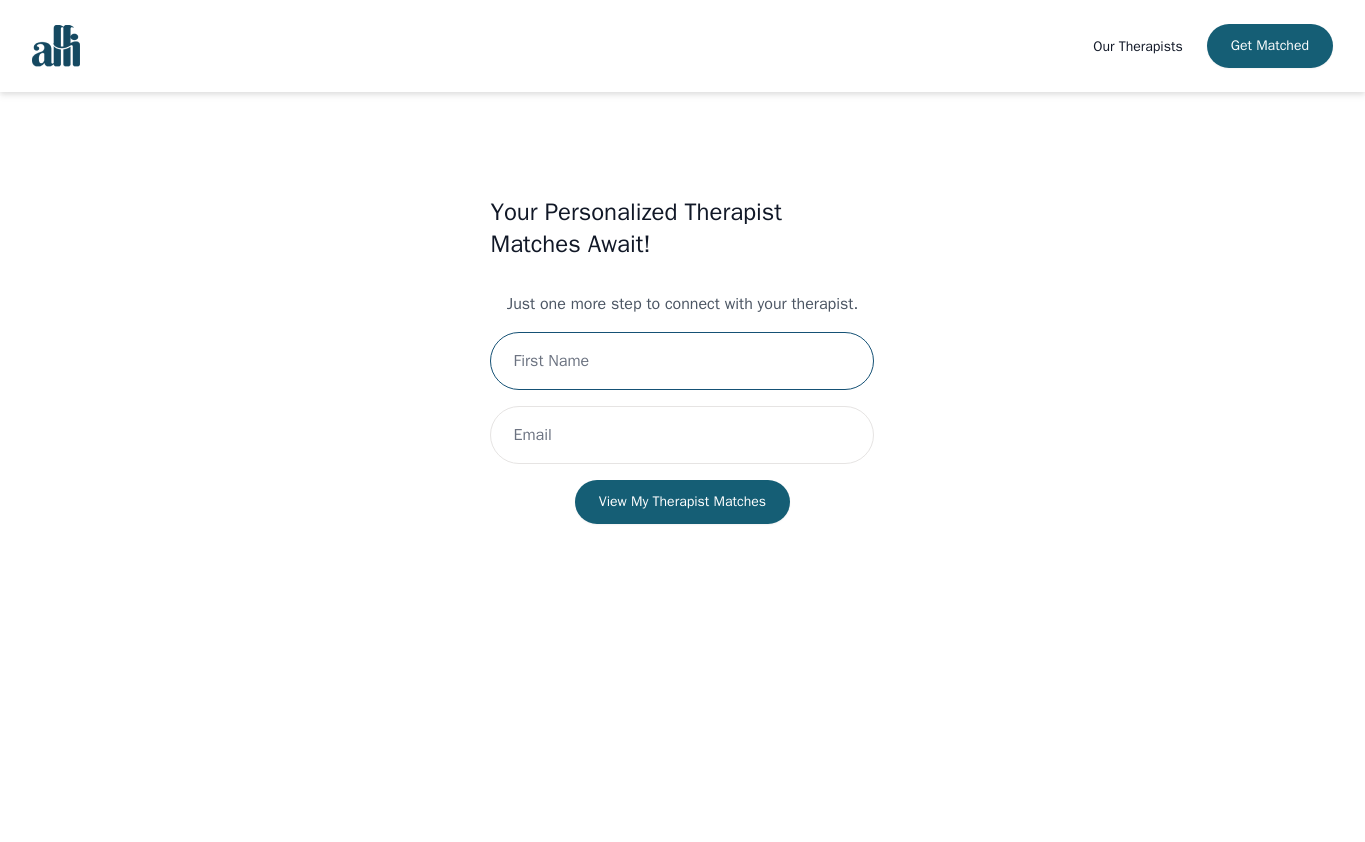 click at bounding box center (682, 361) 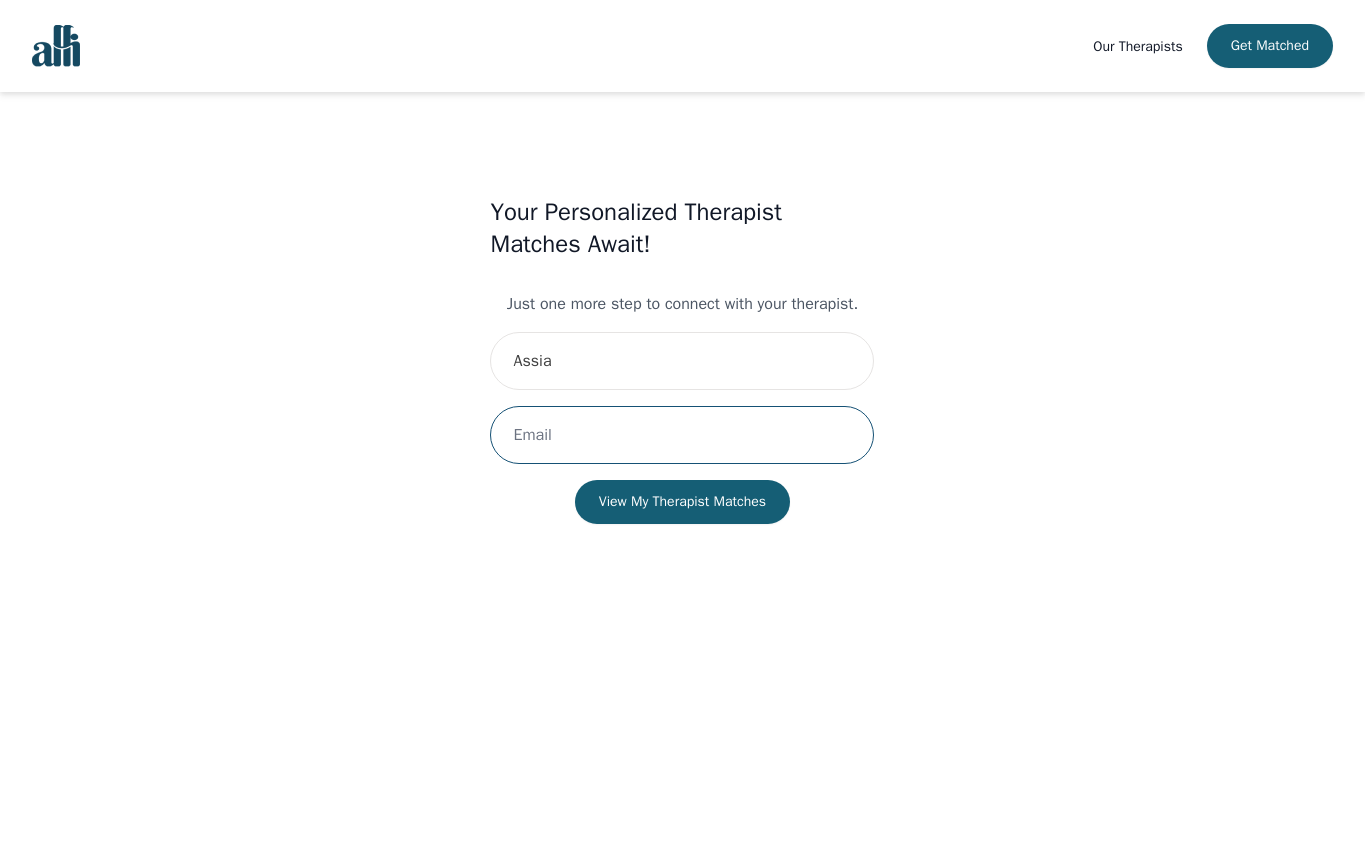 click at bounding box center [682, 435] 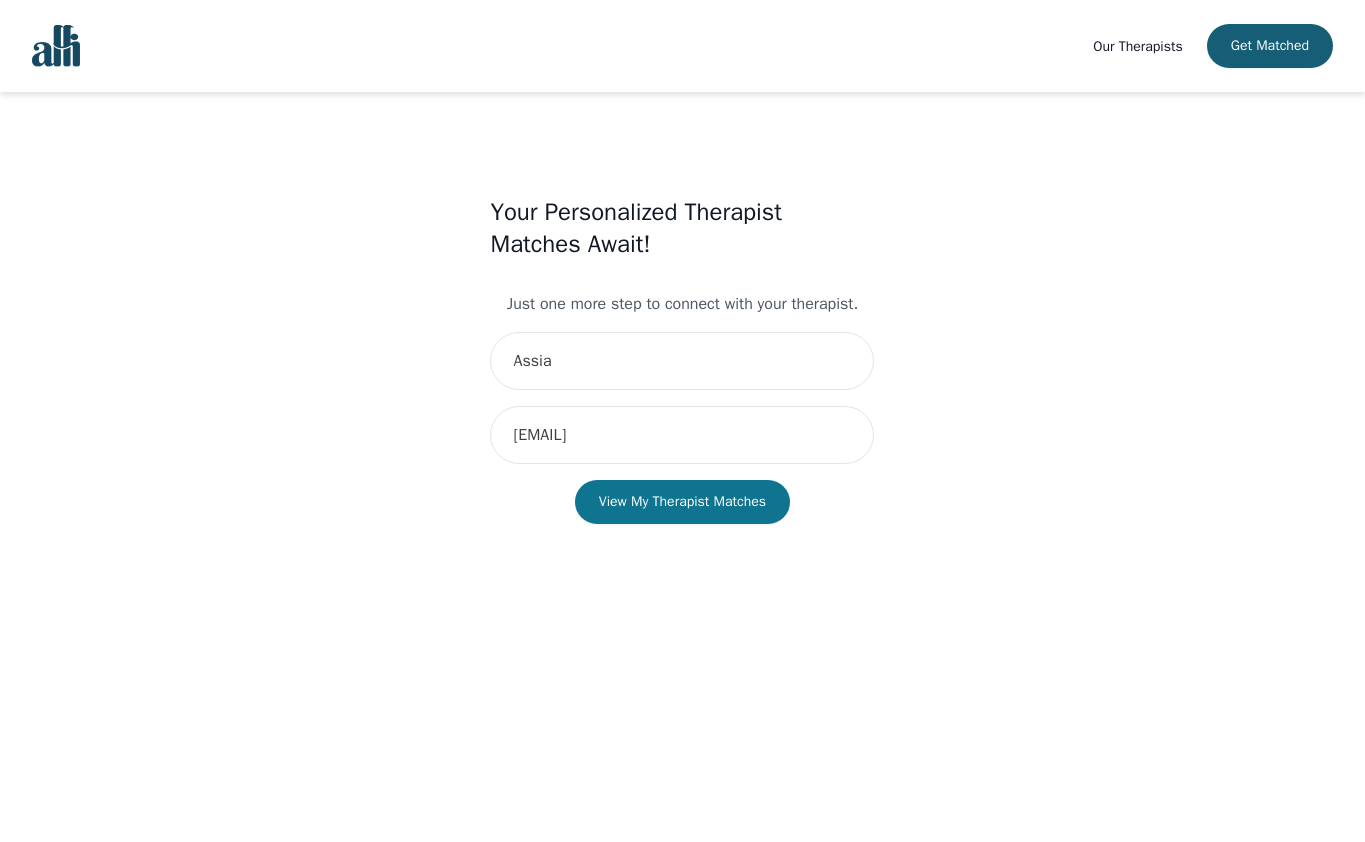 click on "View My Therapist Matches" at bounding box center [682, 502] 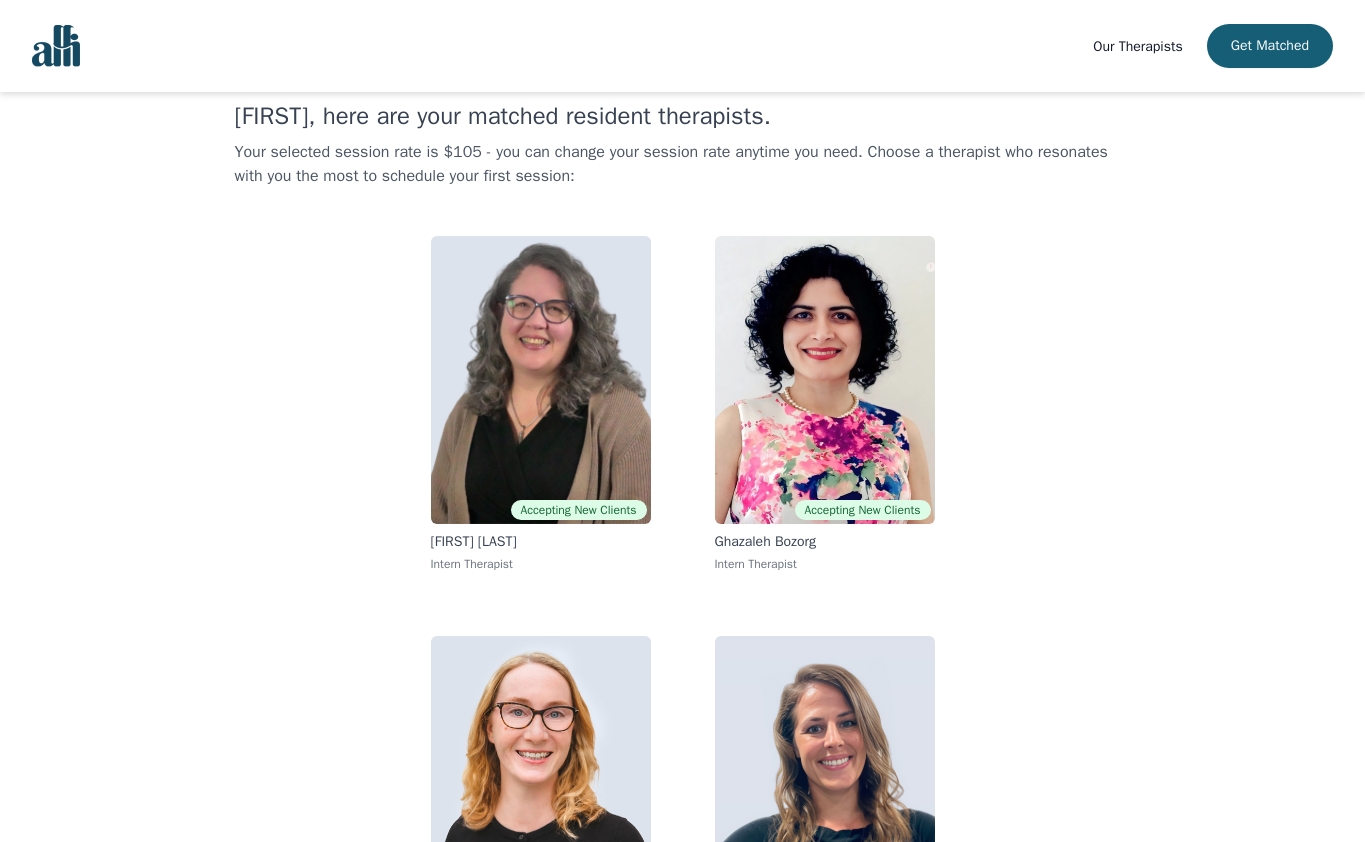 scroll, scrollTop: 0, scrollLeft: 0, axis: both 